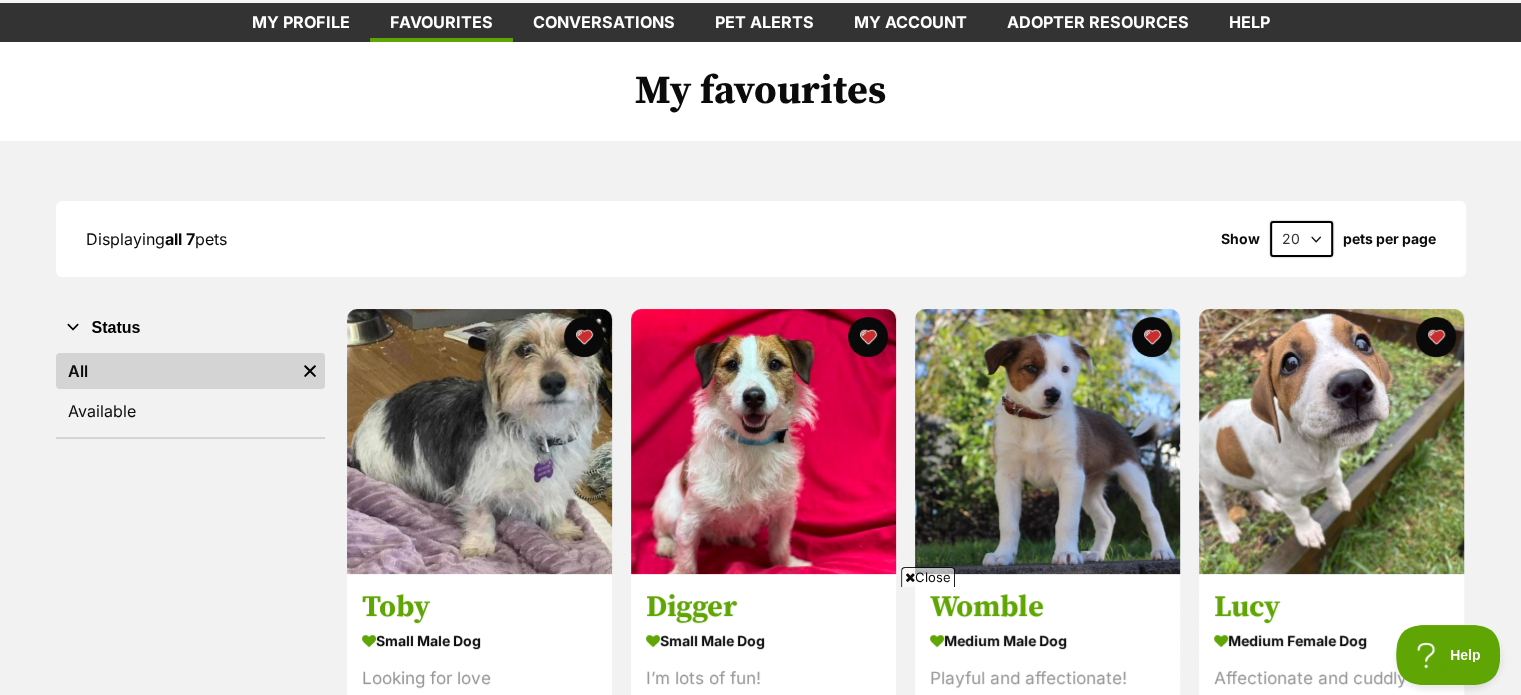 scroll, scrollTop: 0, scrollLeft: 0, axis: both 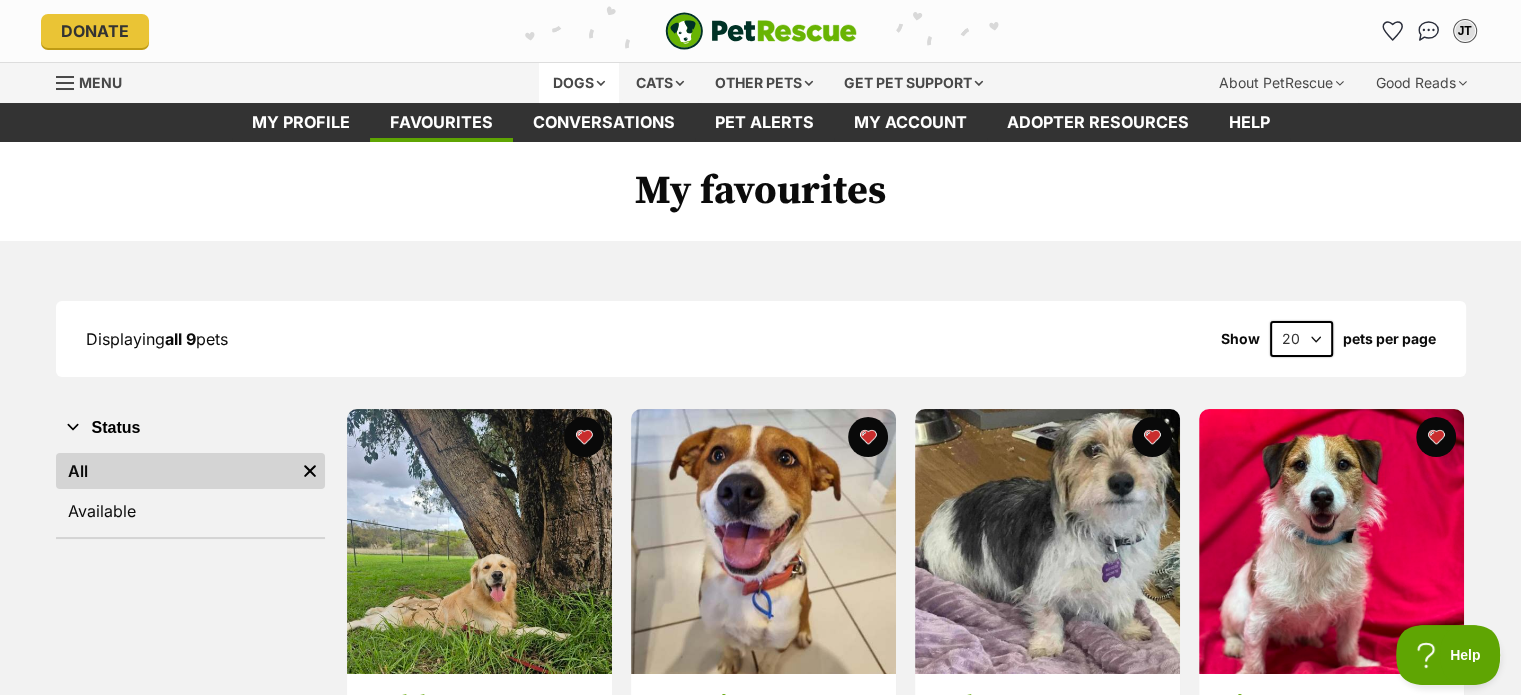 click on "Dogs" at bounding box center [579, 83] 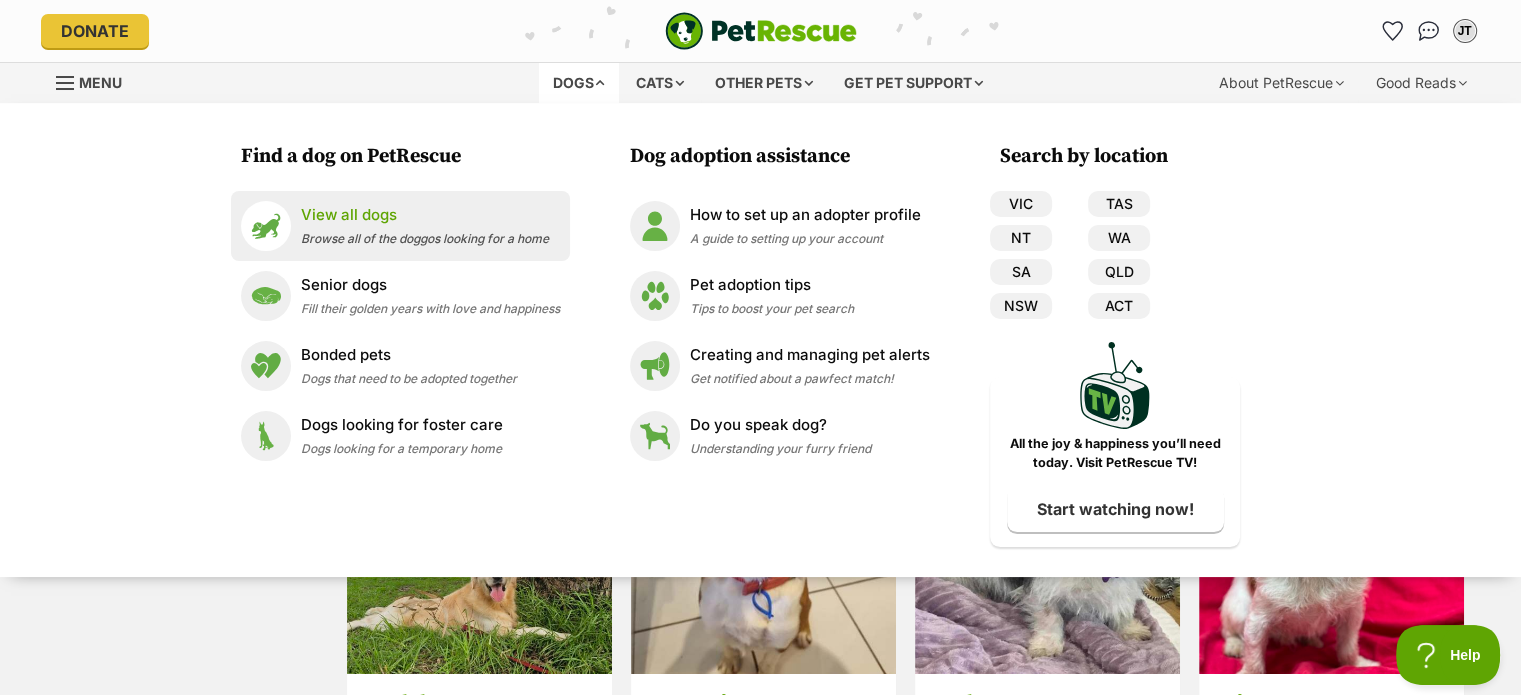 click on "View all dogs" at bounding box center (425, 215) 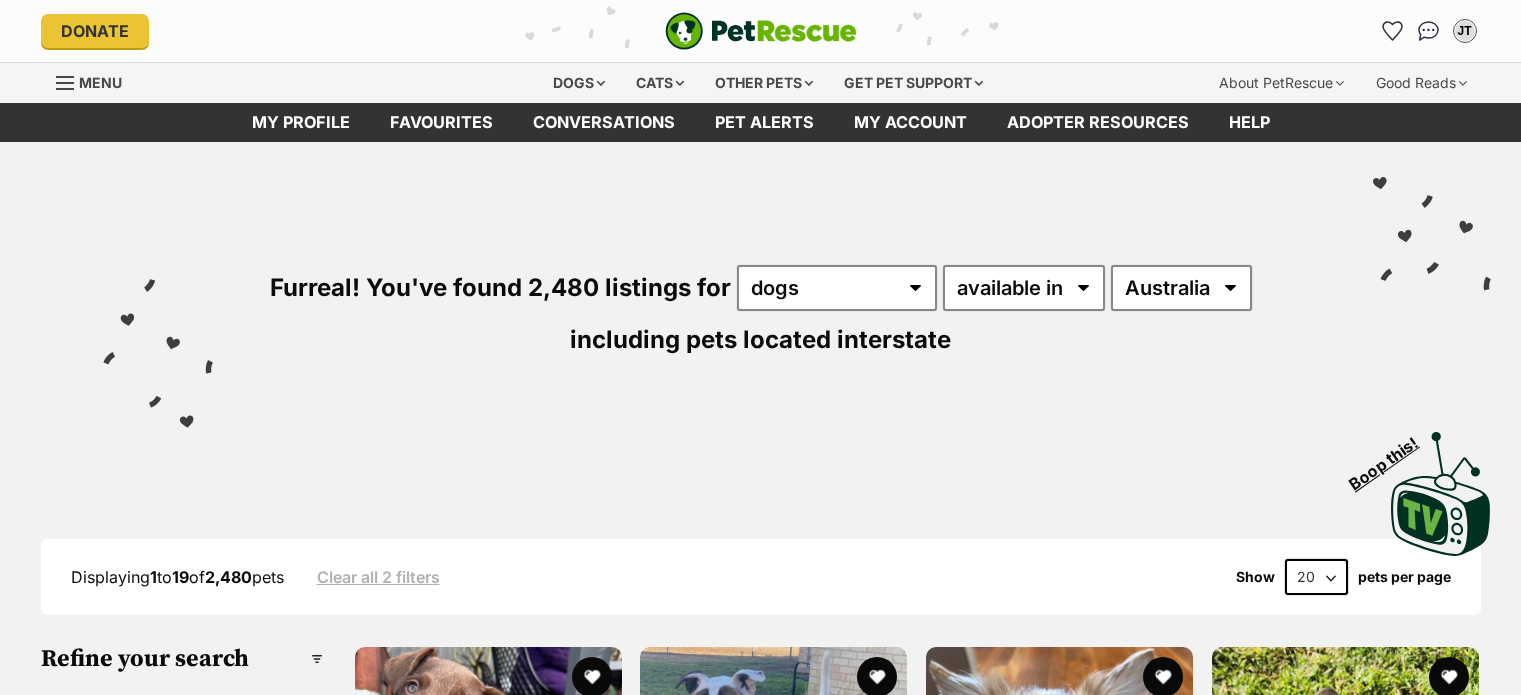 scroll, scrollTop: 0, scrollLeft: 0, axis: both 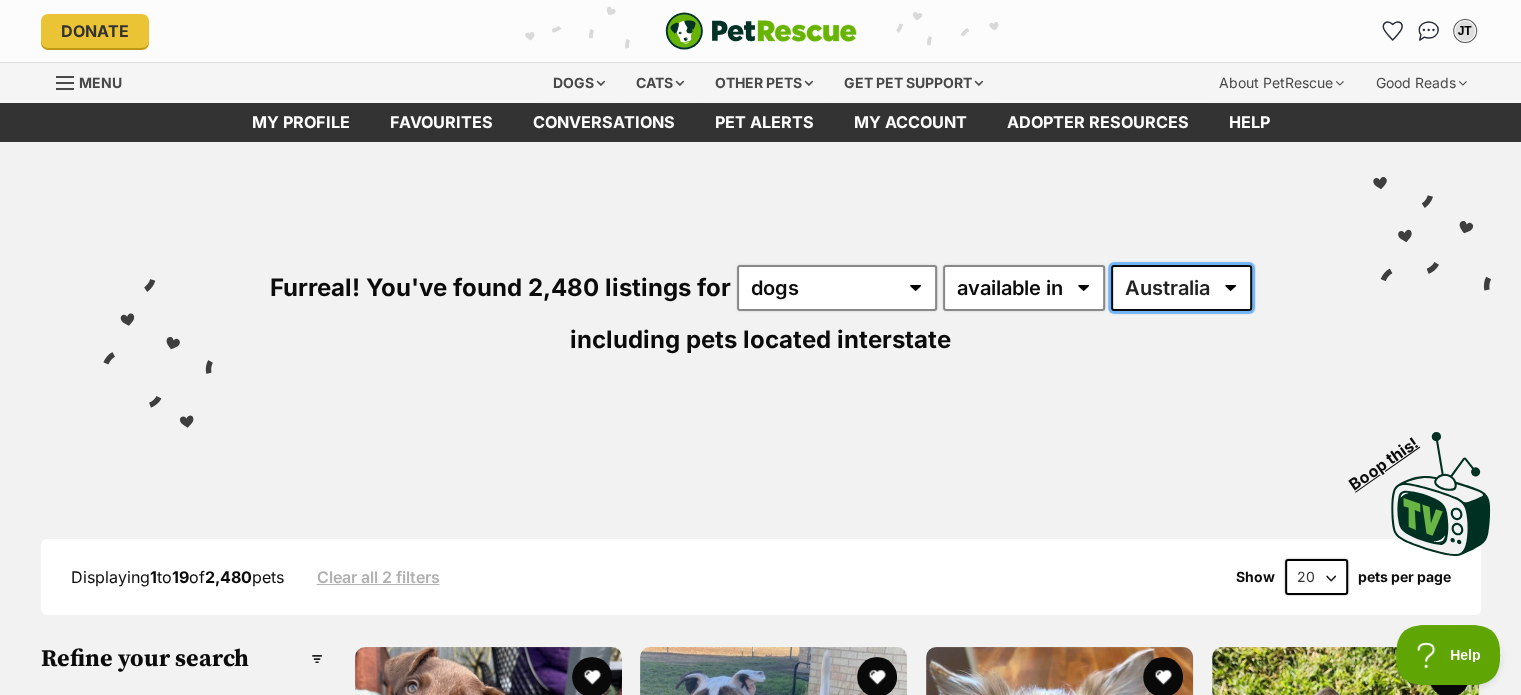 click on "Australia
ACT
NSW
NT
QLD
SA
TAS
VIC
WA" at bounding box center [1181, 288] 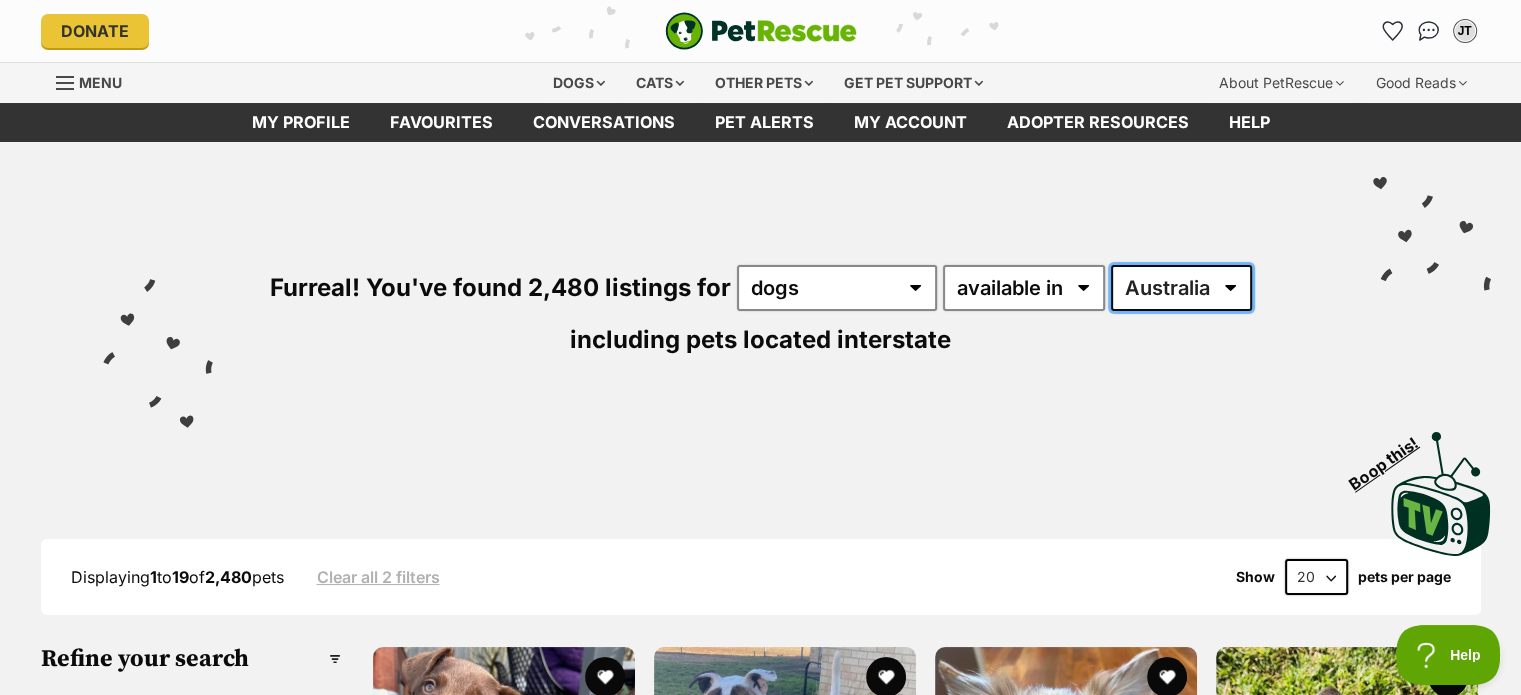 scroll, scrollTop: 0, scrollLeft: 0, axis: both 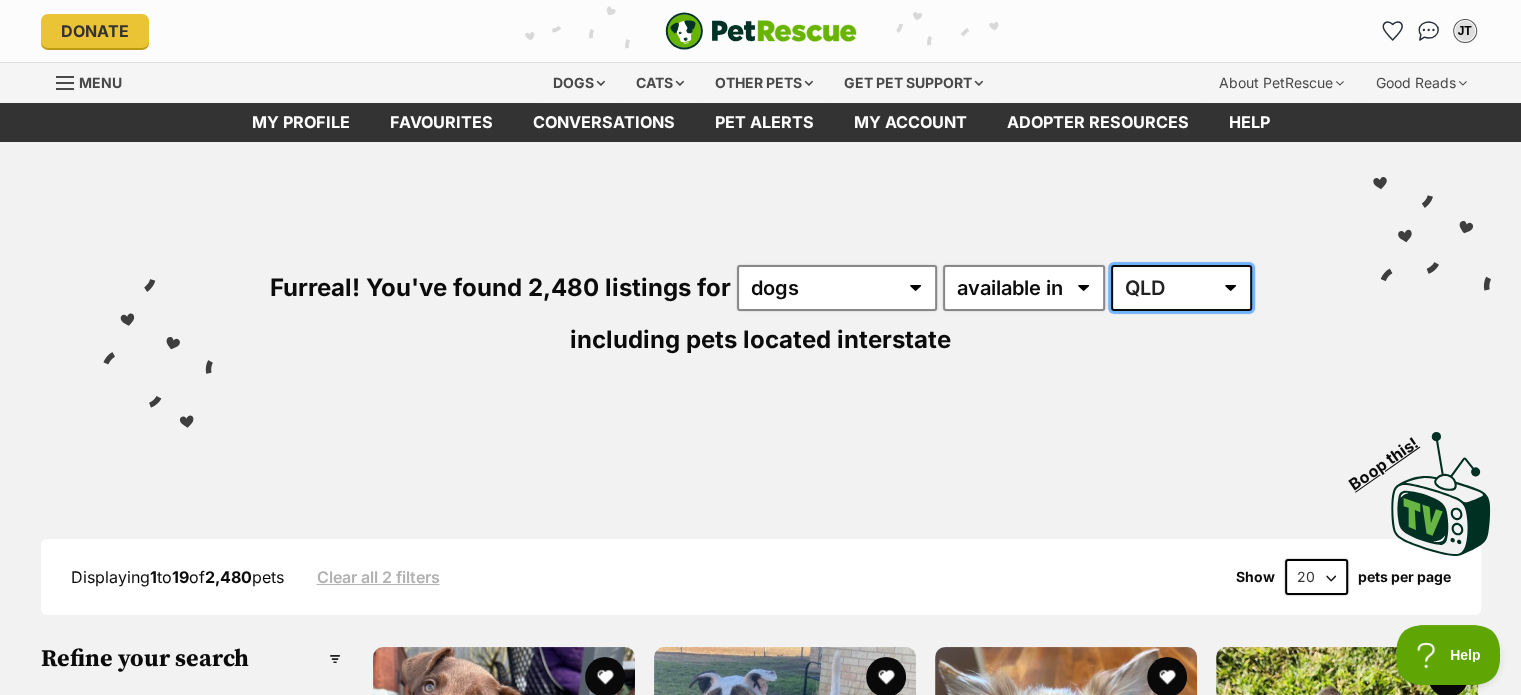 click on "Australia
ACT
NSW
NT
QLD
SA
TAS
VIC
WA" at bounding box center (1181, 288) 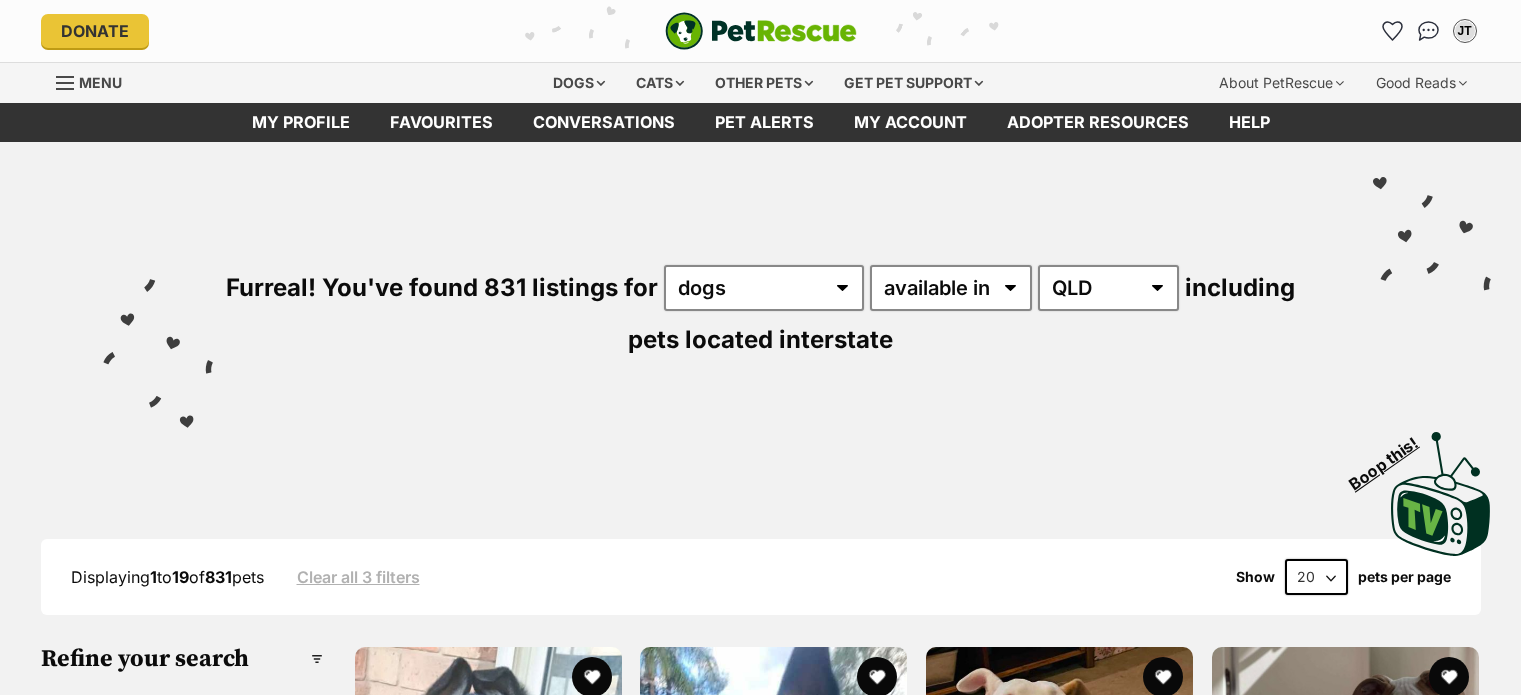 scroll, scrollTop: 0, scrollLeft: 0, axis: both 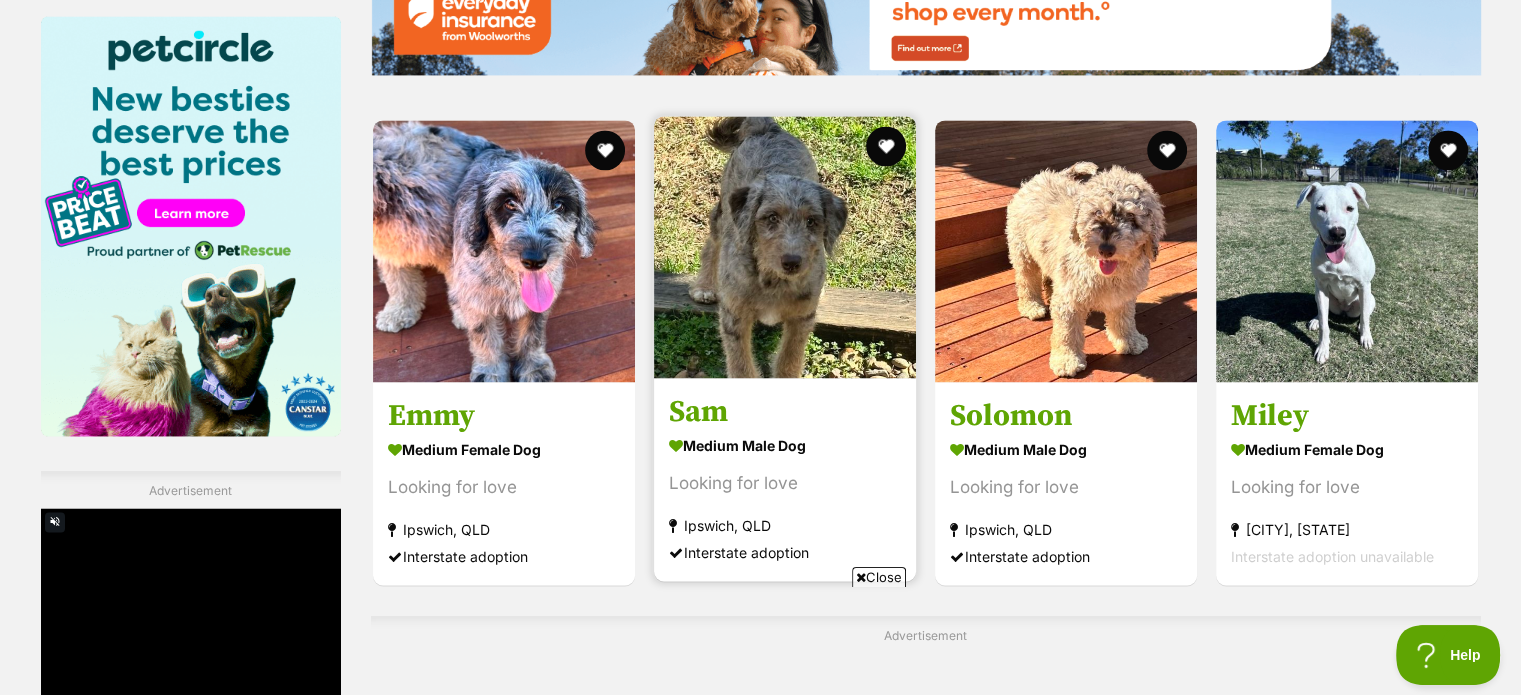 click at bounding box center (785, 247) 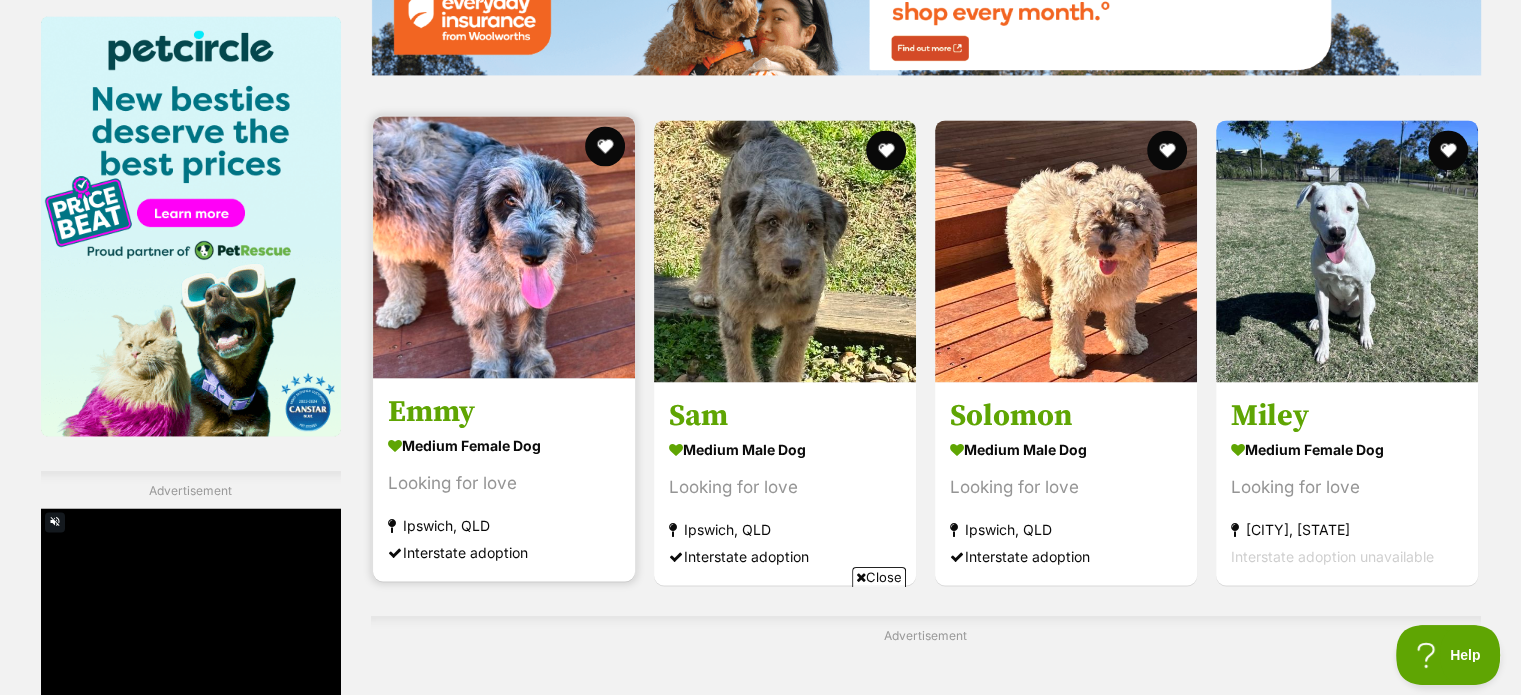 click at bounding box center [504, 247] 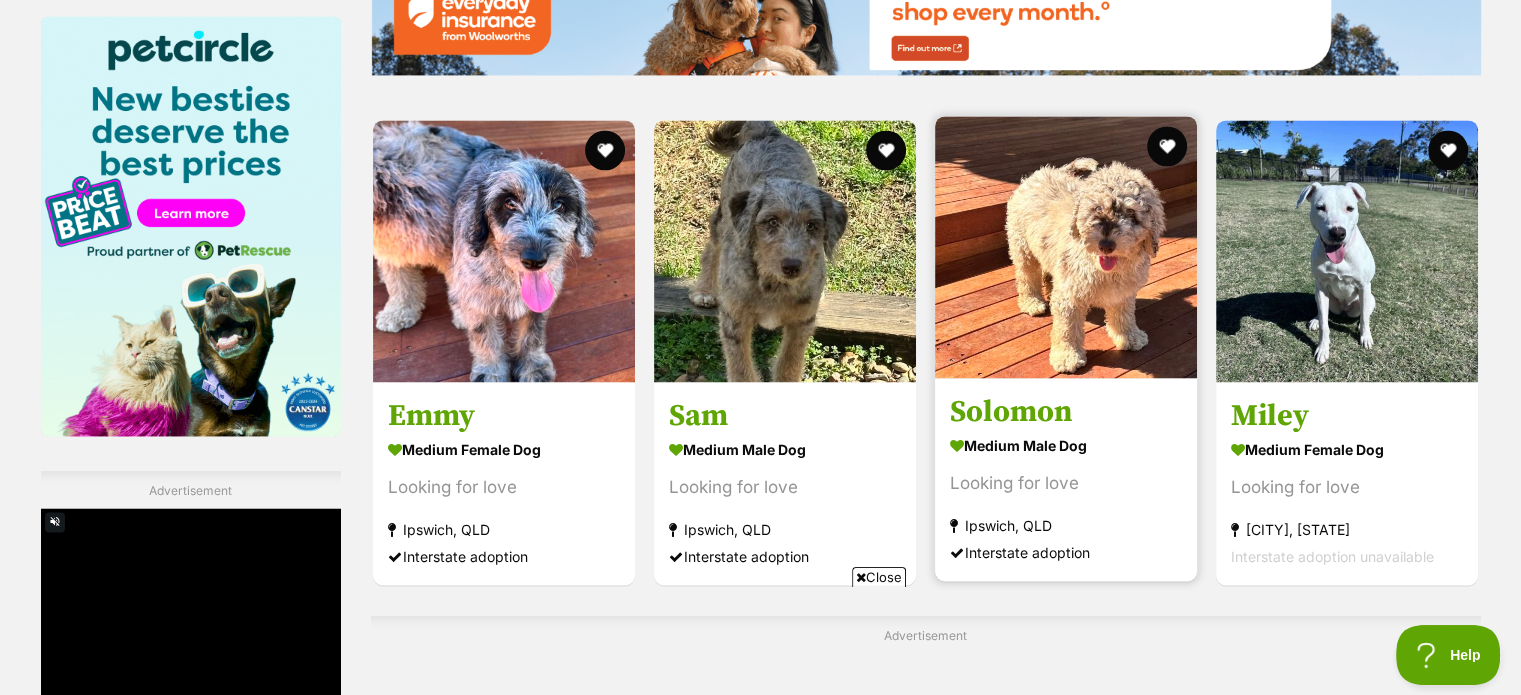 click at bounding box center (1066, 247) 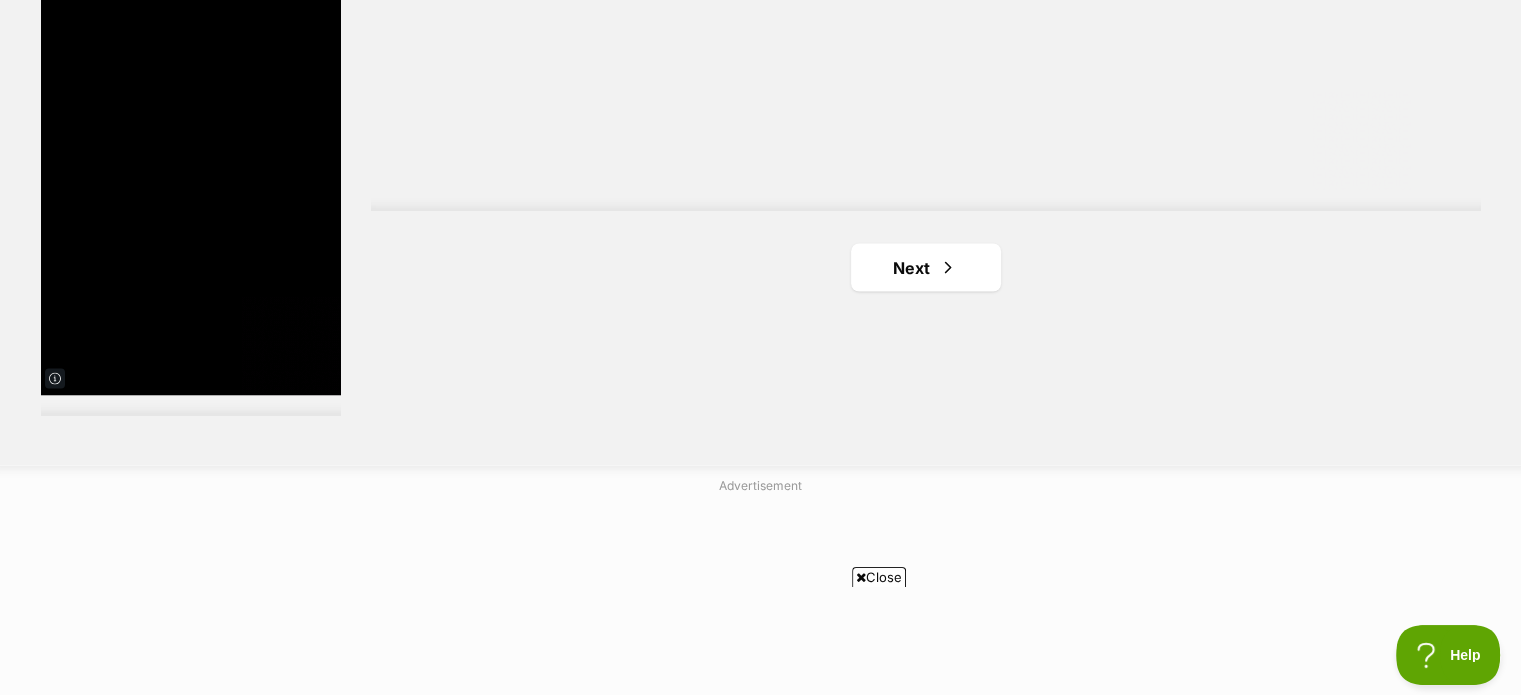 scroll, scrollTop: 3756, scrollLeft: 0, axis: vertical 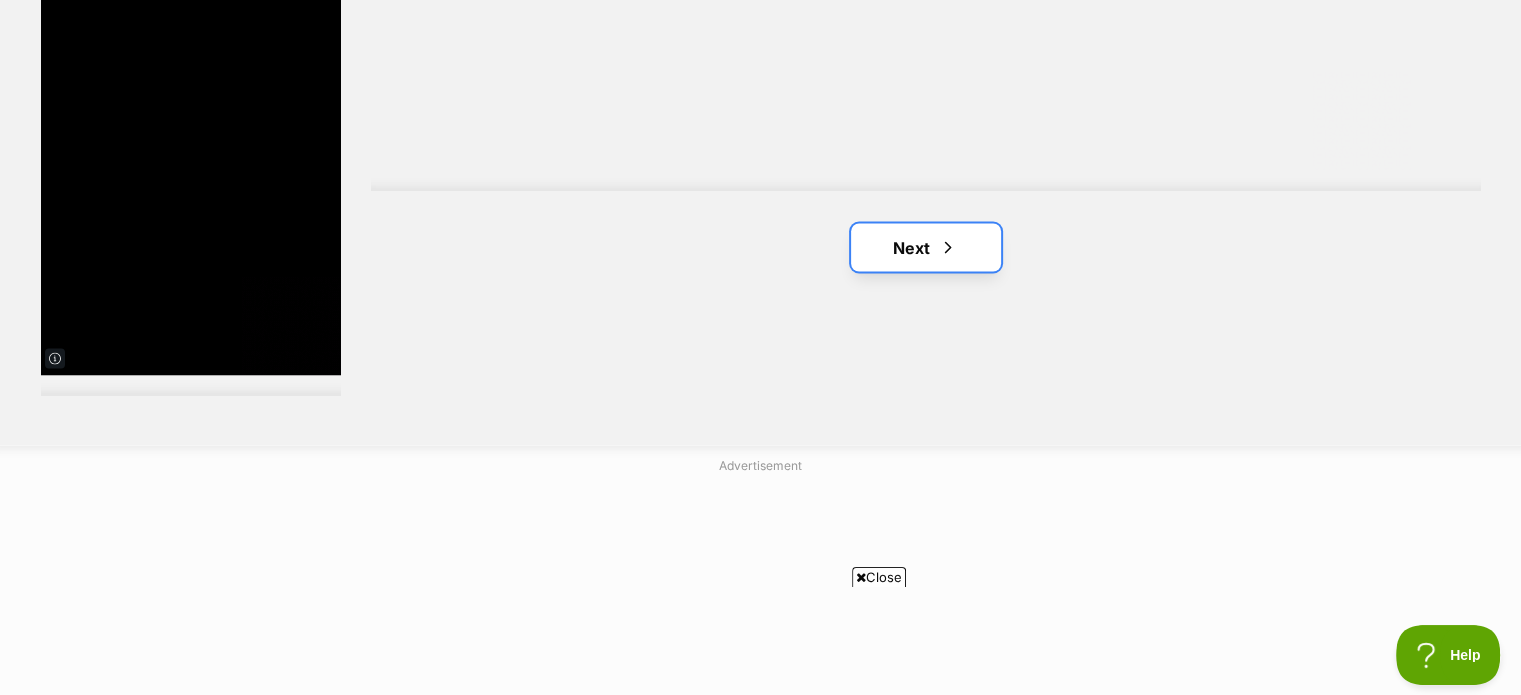 click on "Next" at bounding box center [926, 247] 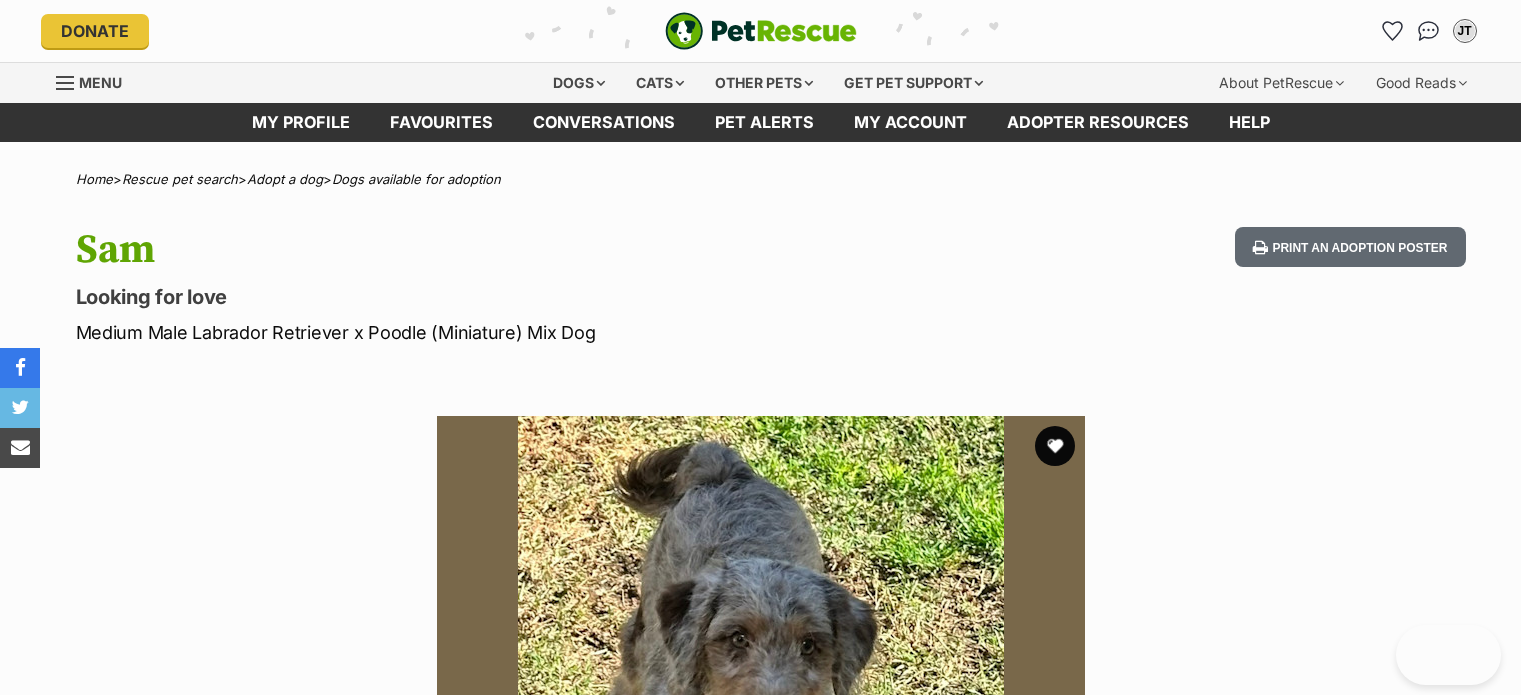 scroll, scrollTop: 0, scrollLeft: 0, axis: both 